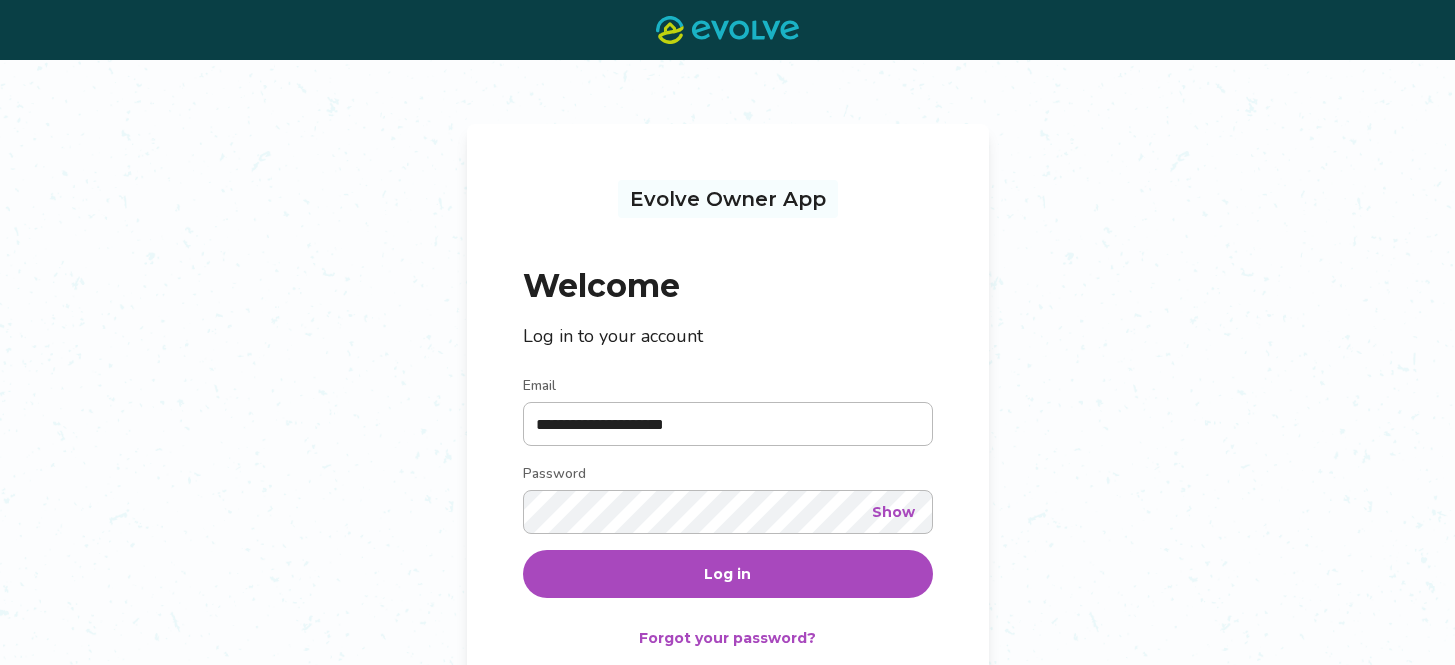 scroll, scrollTop: 0, scrollLeft: 0, axis: both 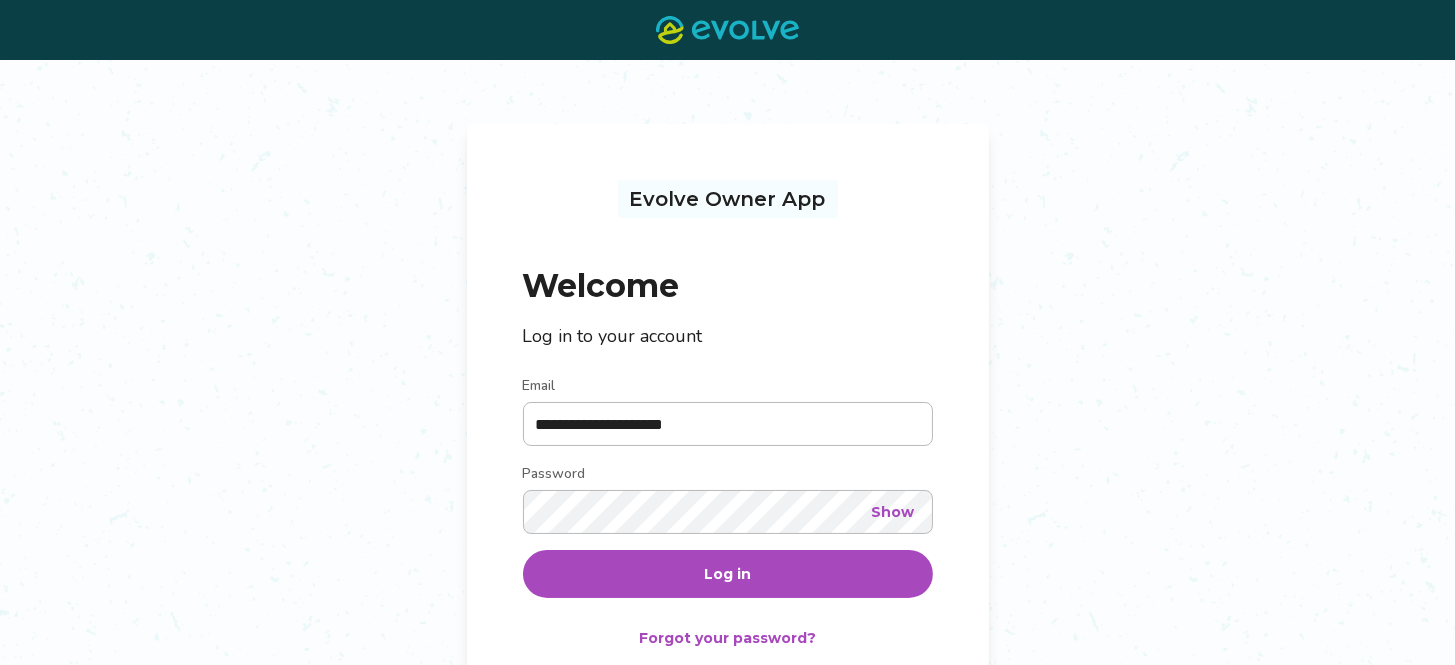 click on "Log in" at bounding box center (727, 574) 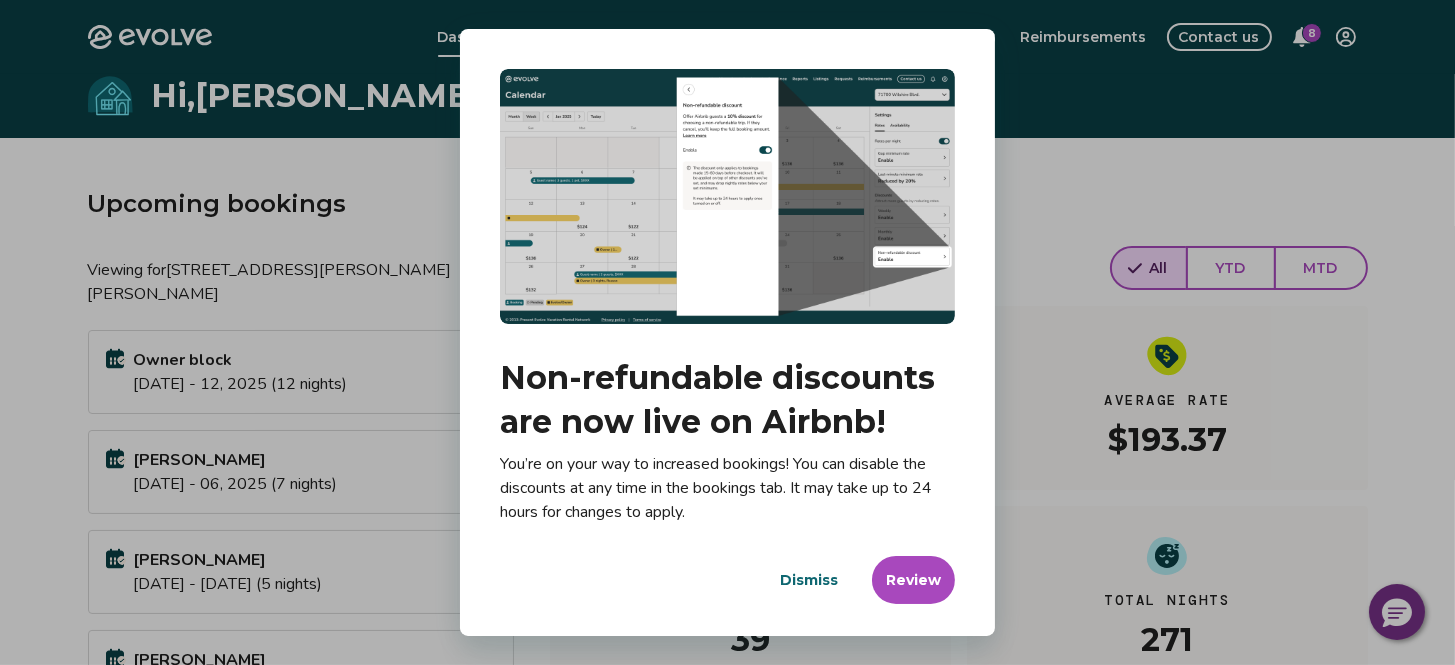 click on "Dismiss" at bounding box center (809, 580) 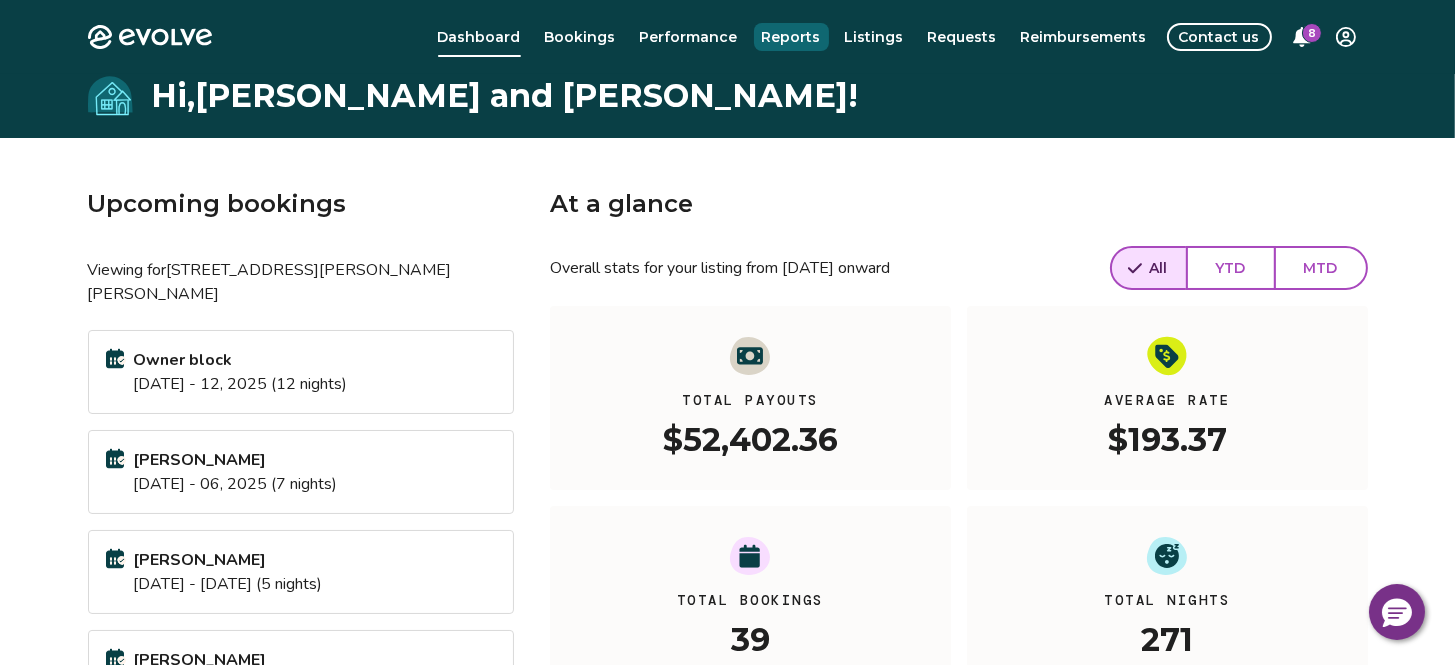 click on "Reports" at bounding box center [791, 37] 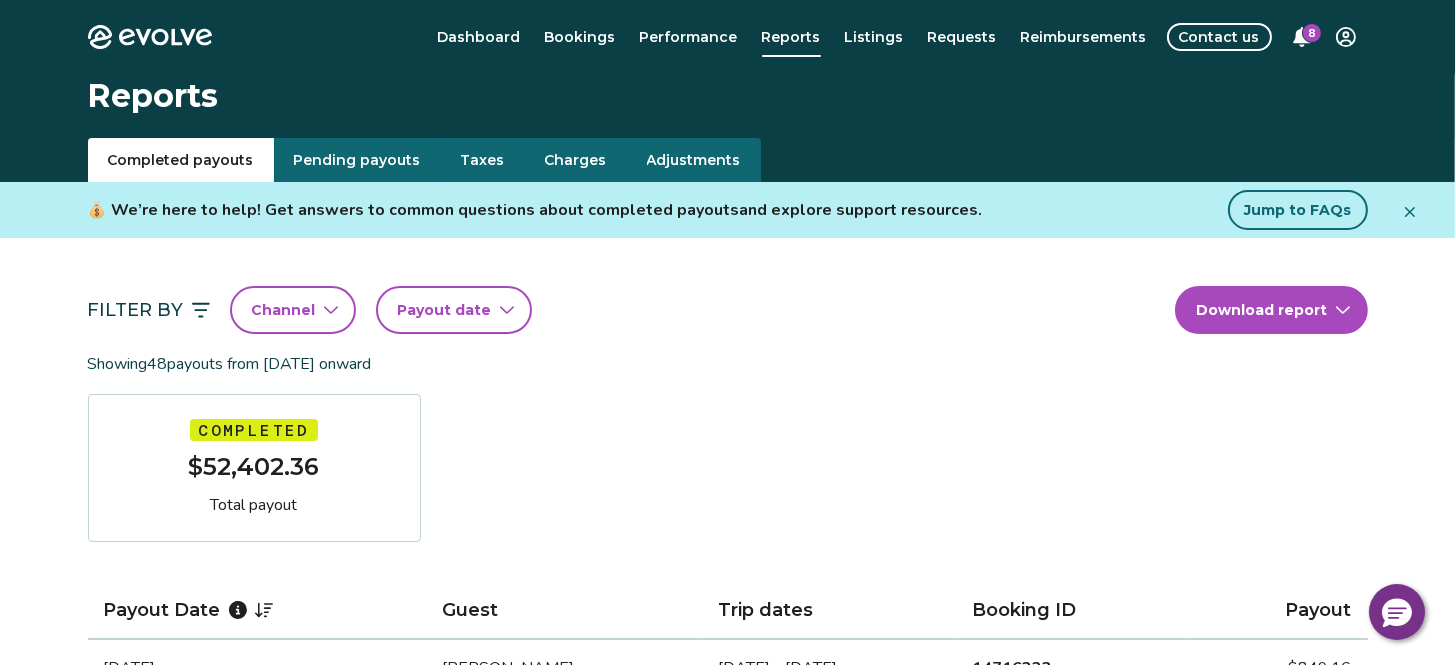 click on "Taxes" at bounding box center (483, 160) 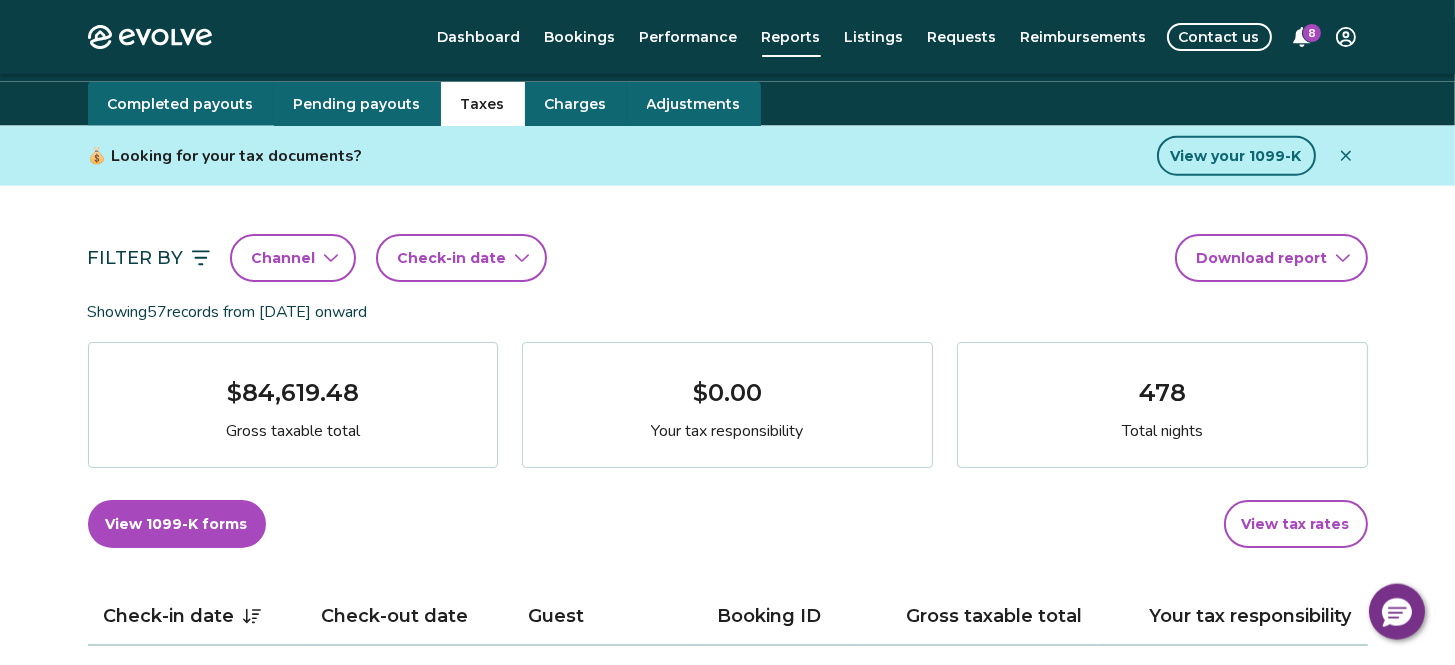 scroll, scrollTop: 0, scrollLeft: 0, axis: both 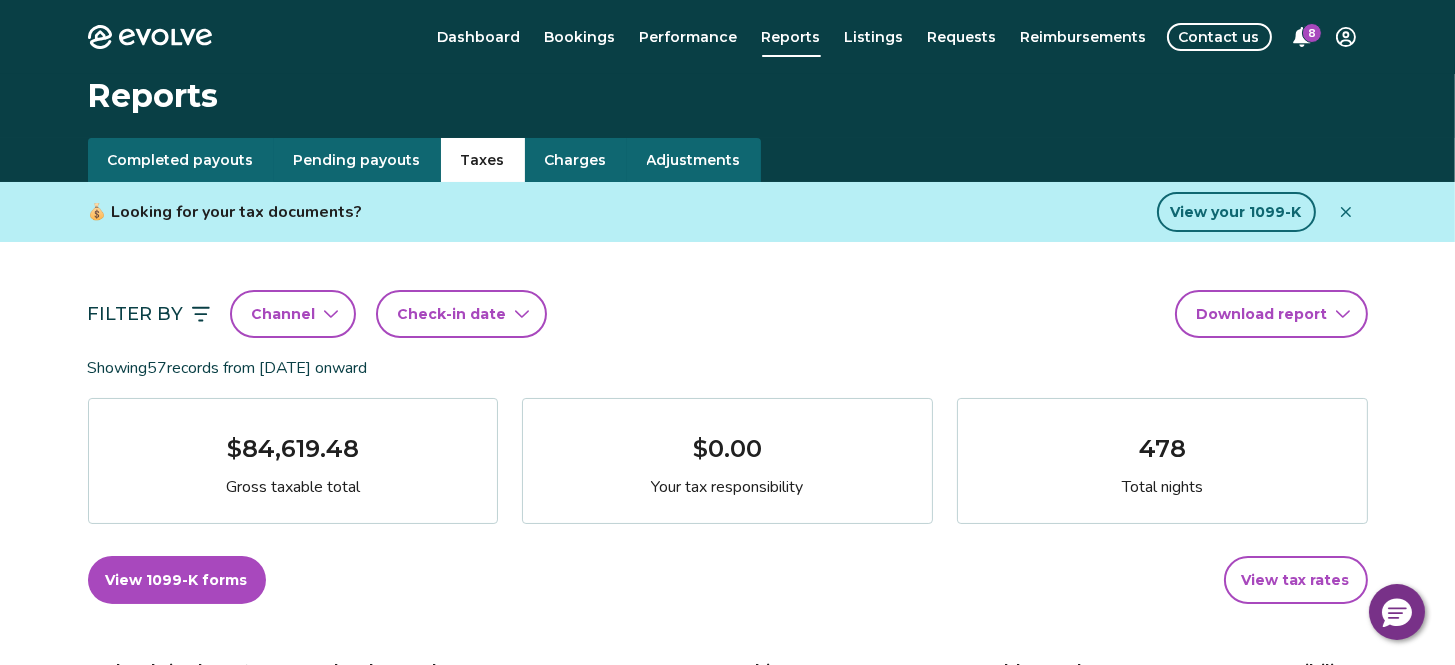click 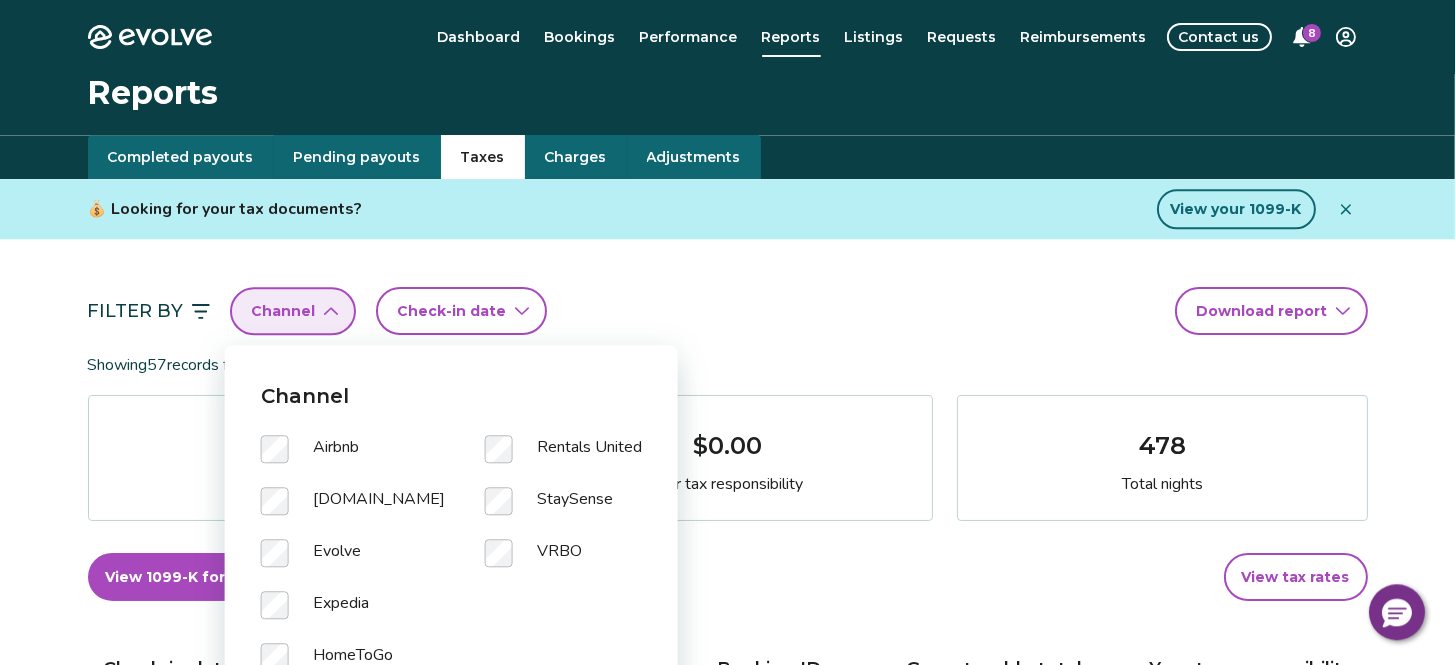 scroll, scrollTop: 0, scrollLeft: 0, axis: both 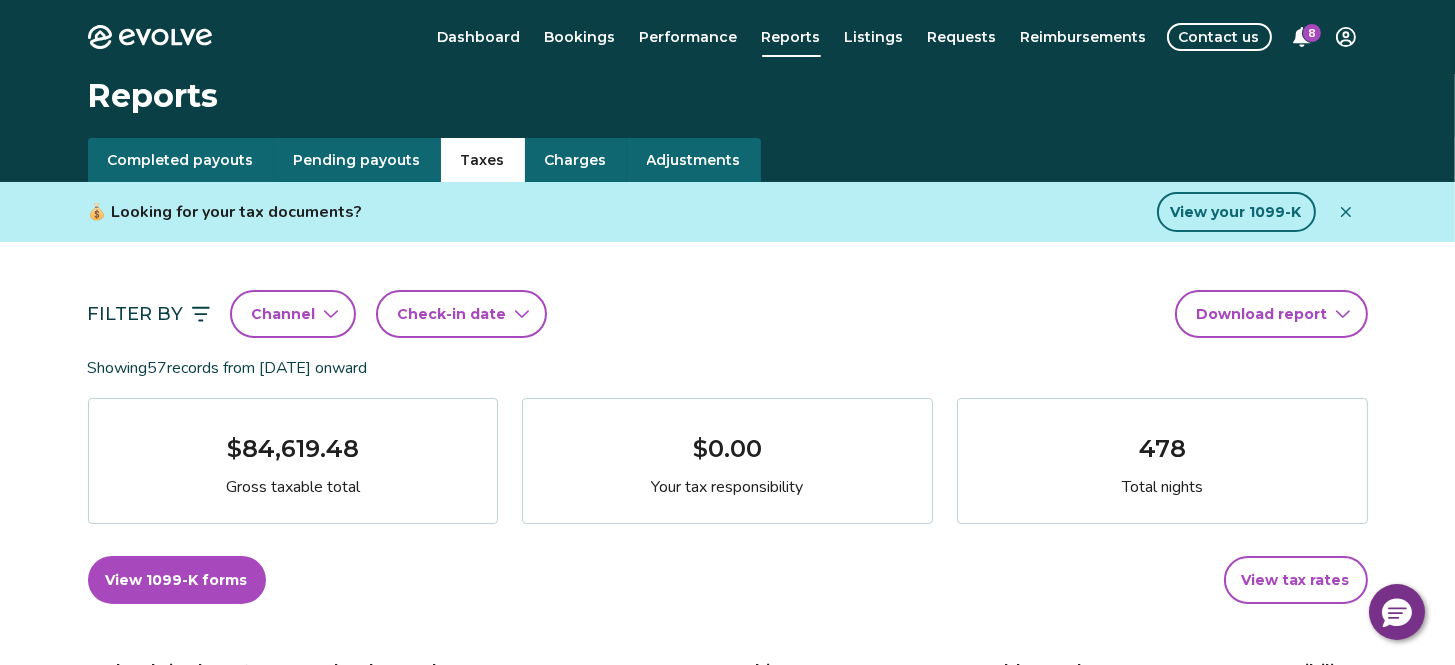 click 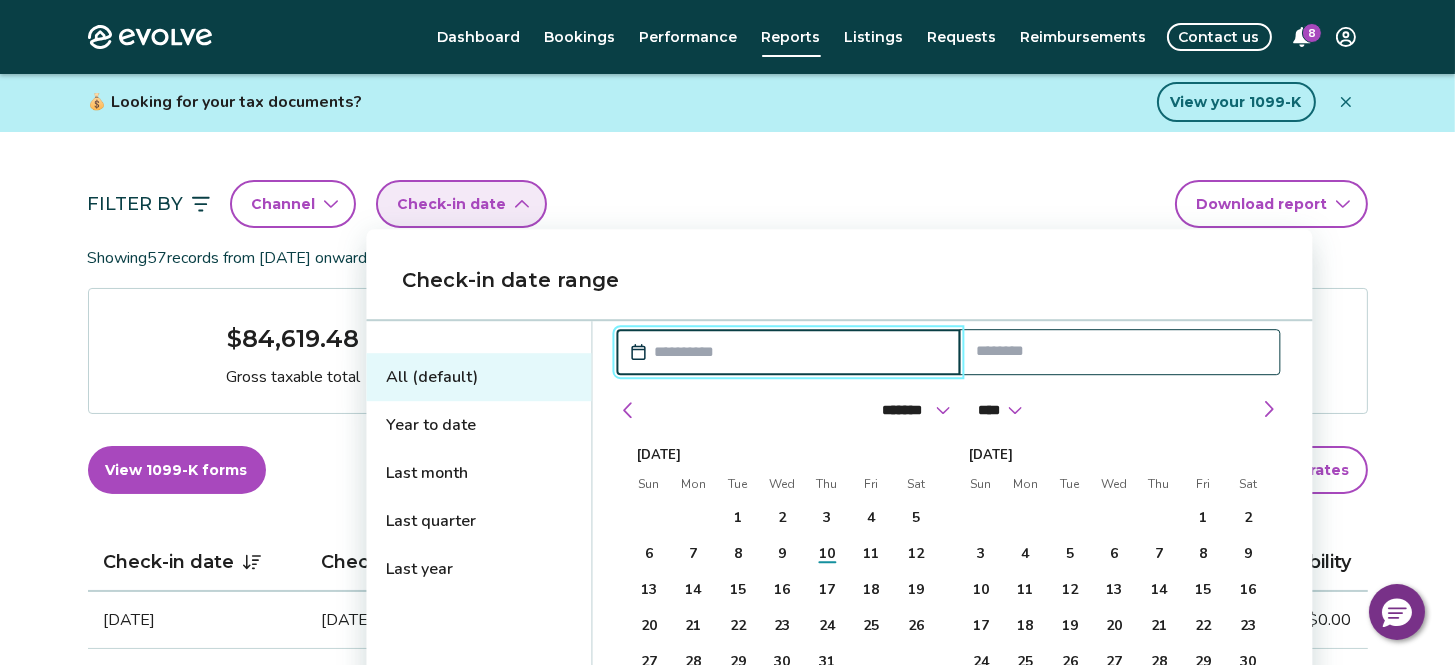 scroll, scrollTop: 220, scrollLeft: 0, axis: vertical 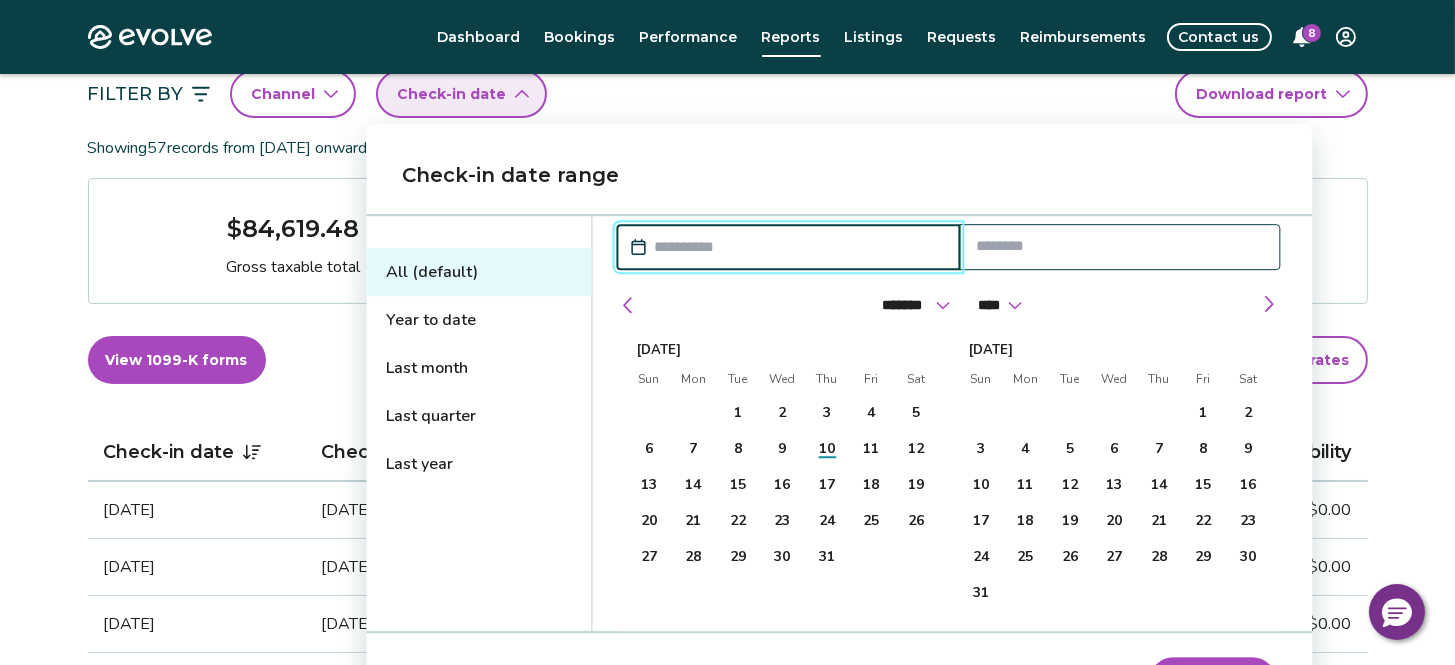 click on "Last quarter" at bounding box center [478, 416] 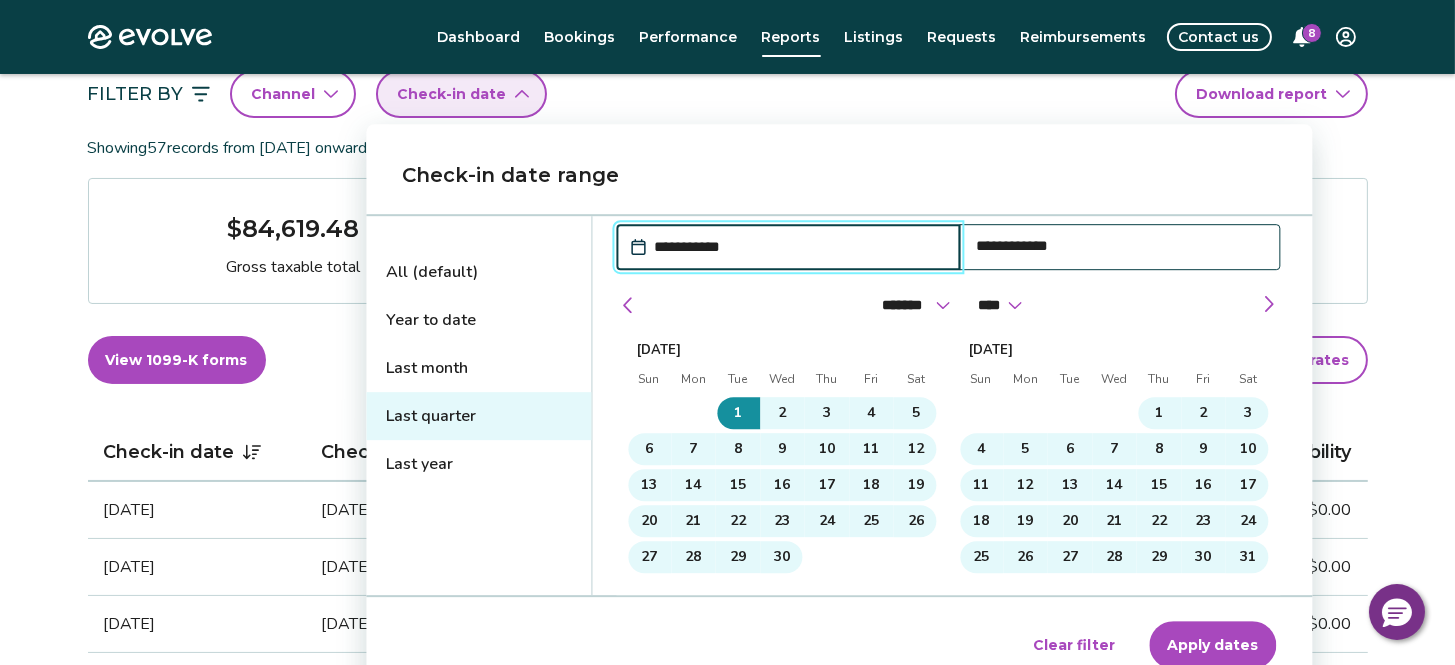 click on "Apply dates" at bounding box center [1212, 645] 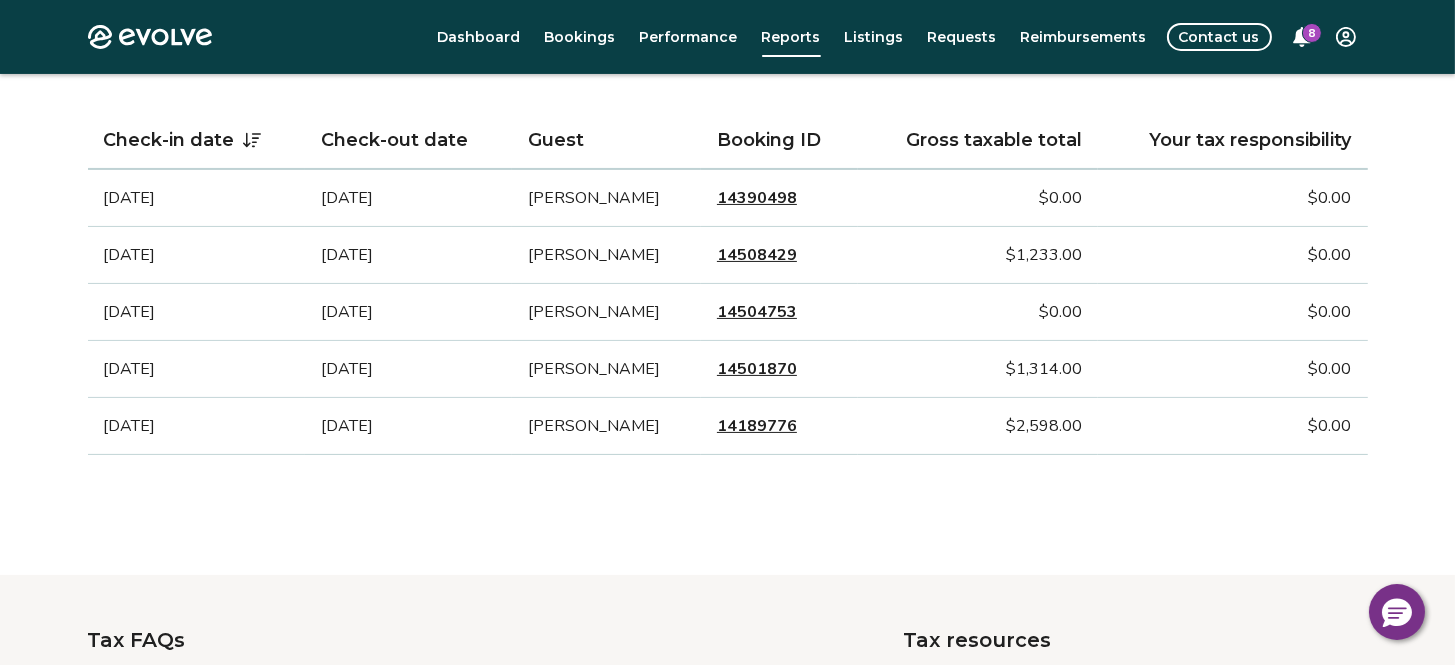 scroll, scrollTop: 441, scrollLeft: 0, axis: vertical 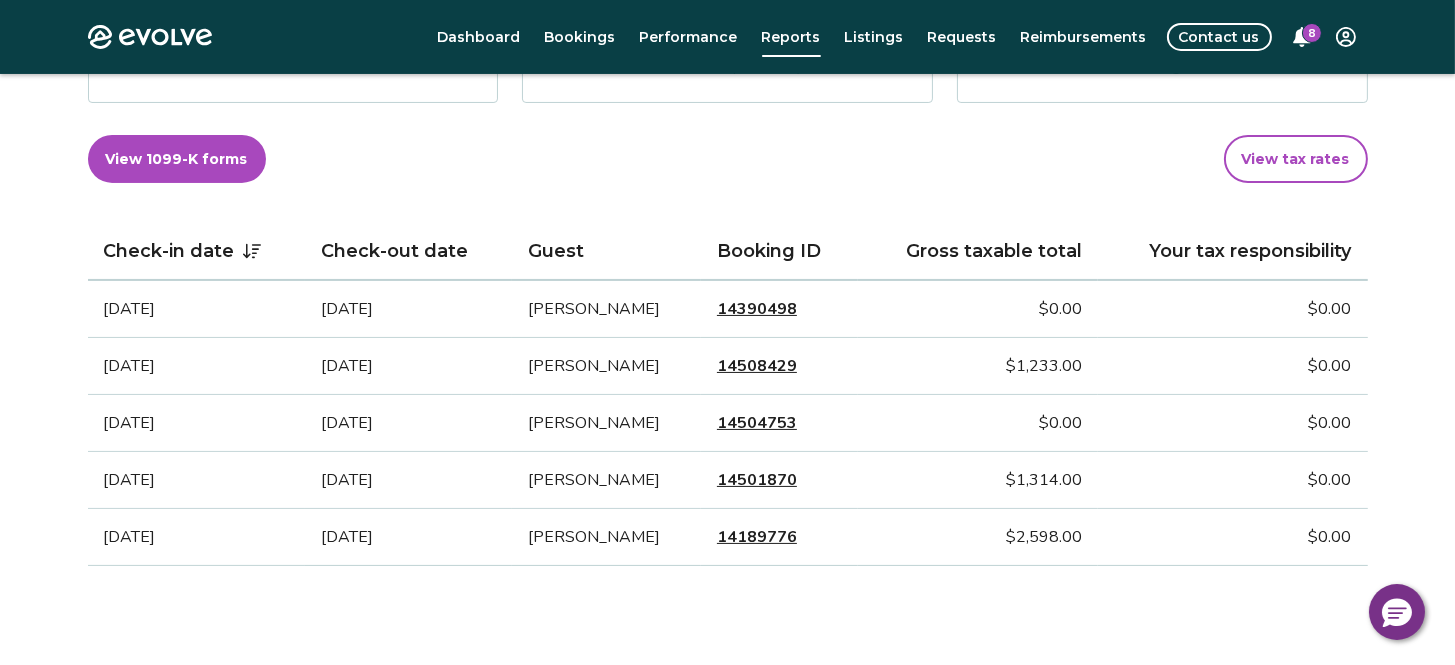 click on "View tax rates" at bounding box center (1296, 159) 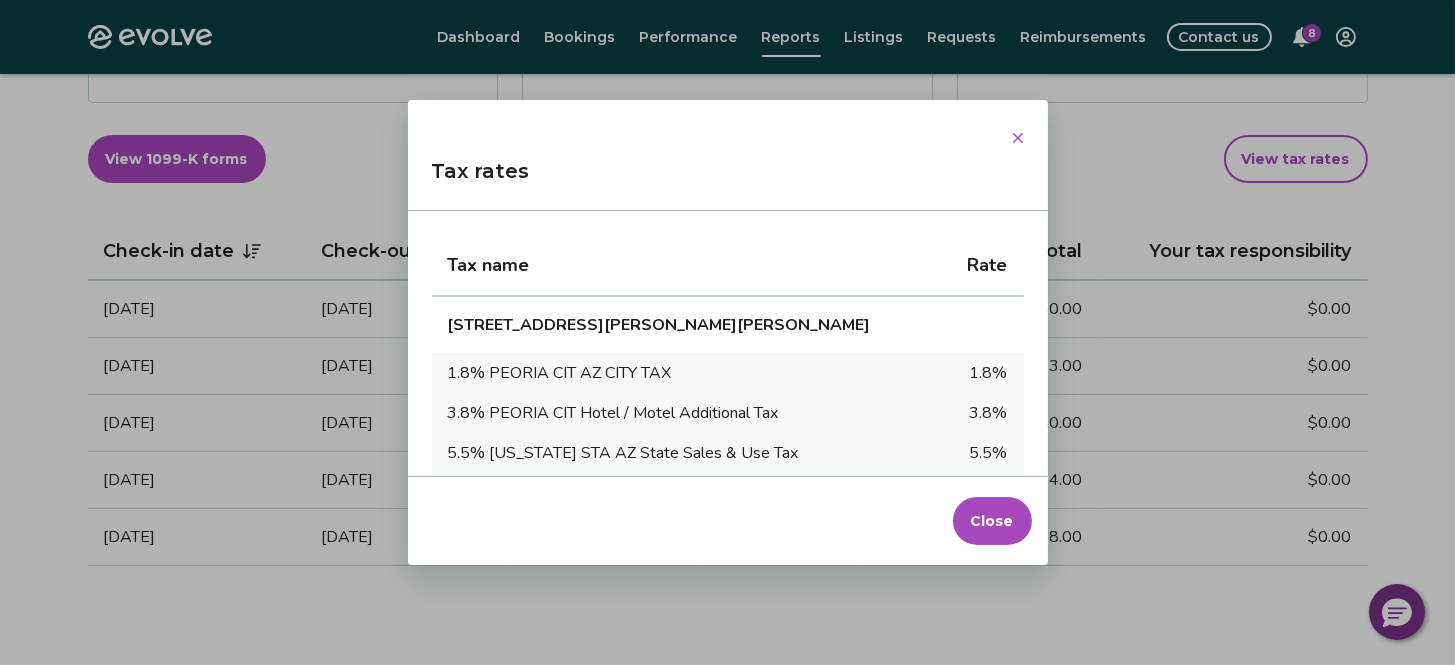 click on "Close" at bounding box center (992, 521) 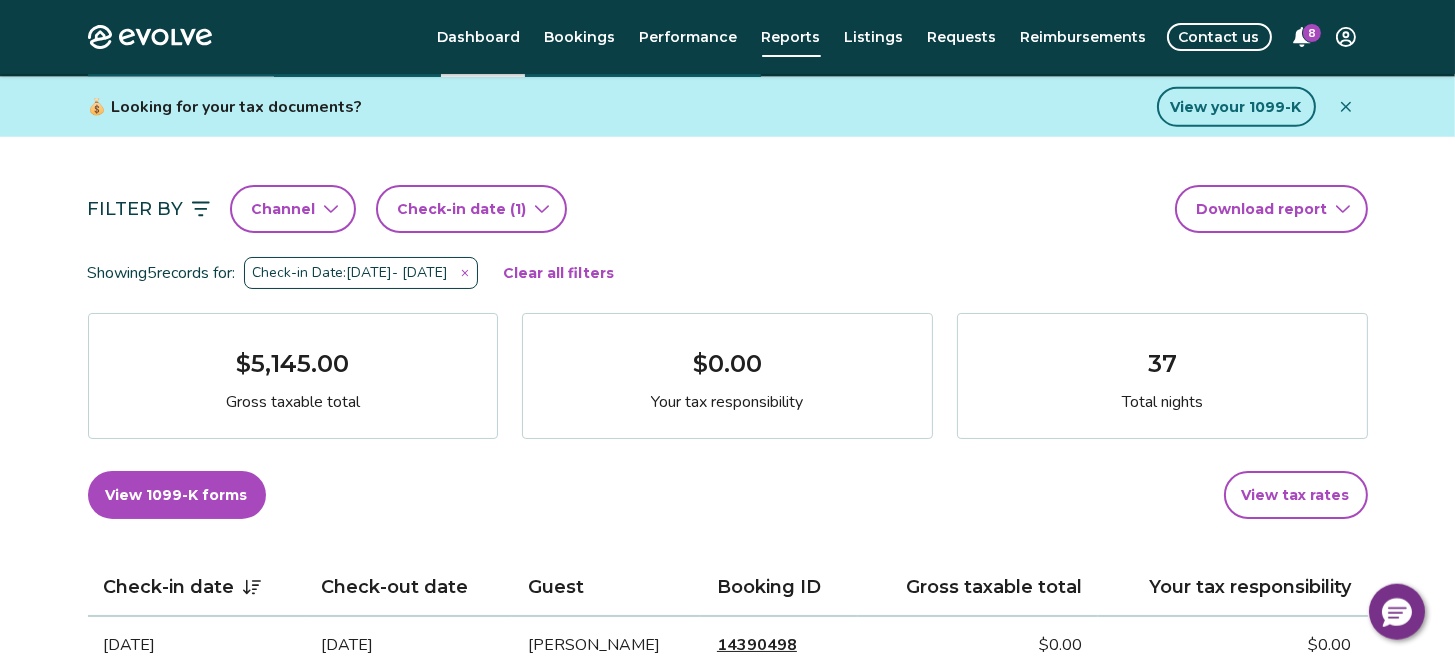 scroll, scrollTop: 110, scrollLeft: 0, axis: vertical 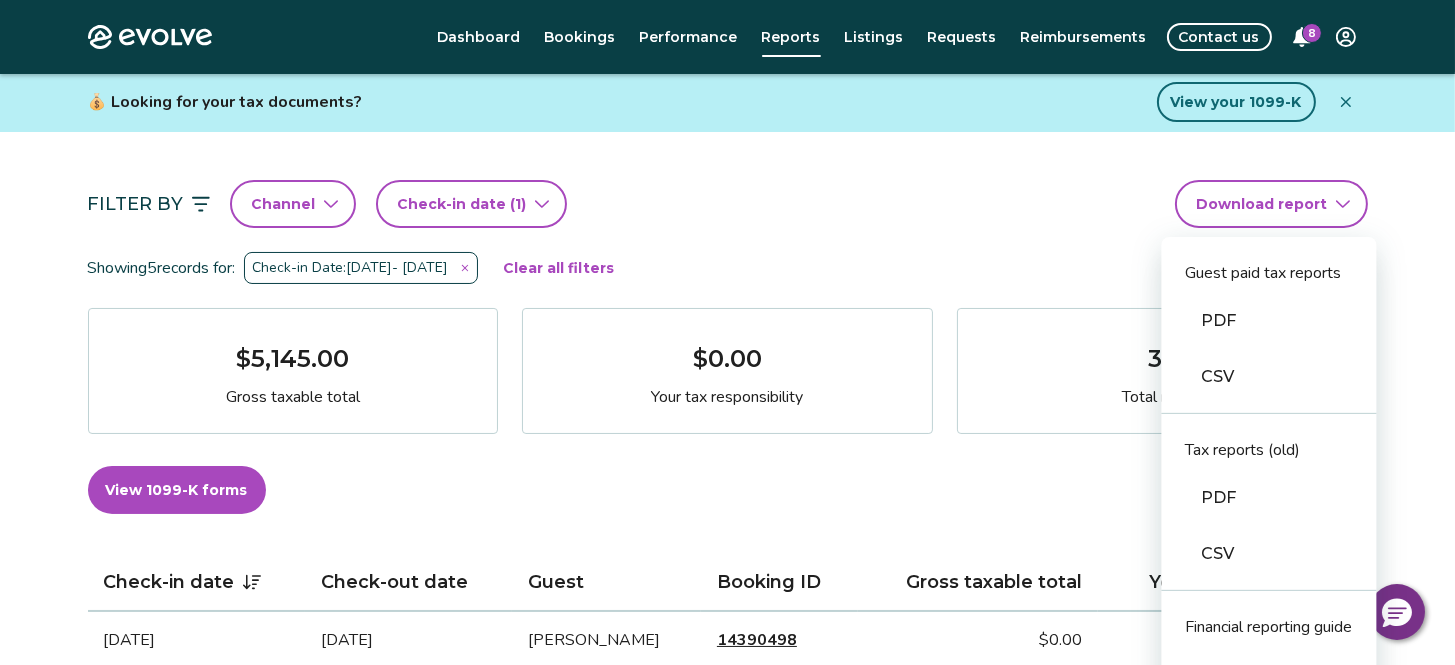 click on "Evolve Dashboard Bookings Performance Reports Listings Requests Reimbursements Contact us 8 Reports Completed payouts Pending payouts Taxes Charges Adjustments 💰 Looking for your tax documents? View your 1099-K Filter By  Channel Check-in date (1) Download   report Guest paid tax reports PDF CSV Tax reports (old) PDF CSV Financial reporting guide PDF Showing  5  records   for: Check-in Date:  [DATE]  -   [DATE] Clear all filters $5,145.00 Gross taxable total $0.00 Your tax responsibility 37 Total nights View 1099-K forms View tax rates Check-in date Check-out date Guest Booking ID Gross taxable total Your tax responsibility [DATE] [DATE] [PERSON_NAME] 14390498 $0.00 $0.00 [DATE] [DATE] [PERSON_NAME] 14508429 $1,233.00 $0.00 [DATE] [DATE] [PERSON_NAME] 14504753 $0.00 $0.00 [DATE] [DATE] [PERSON_NAME] 14501870 $1,314.00 $0.00 [DATE] [DATE] [PERSON_NAME] 14189776 $2,598.00 $0.00 Tax FAQs How is my gross taxable total calculated? Tax resources |" at bounding box center (727, 801) 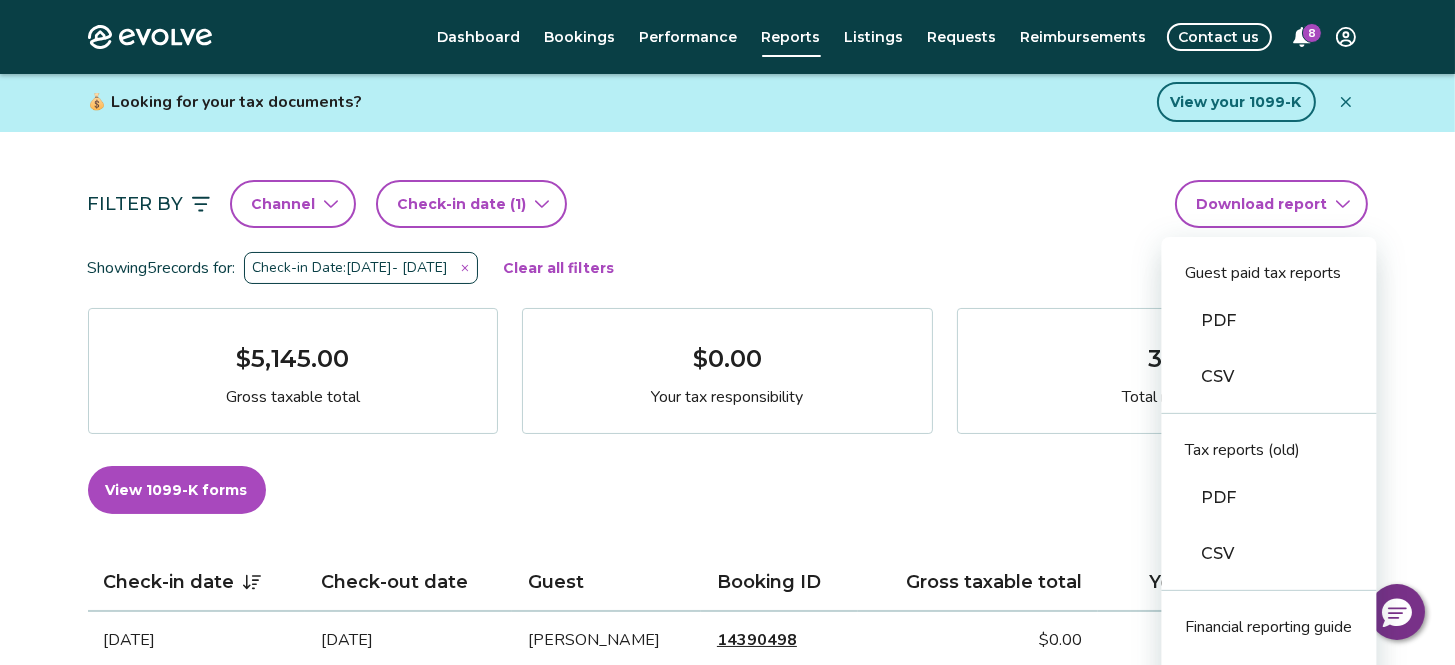 click on "PDF" at bounding box center [1269, 321] 